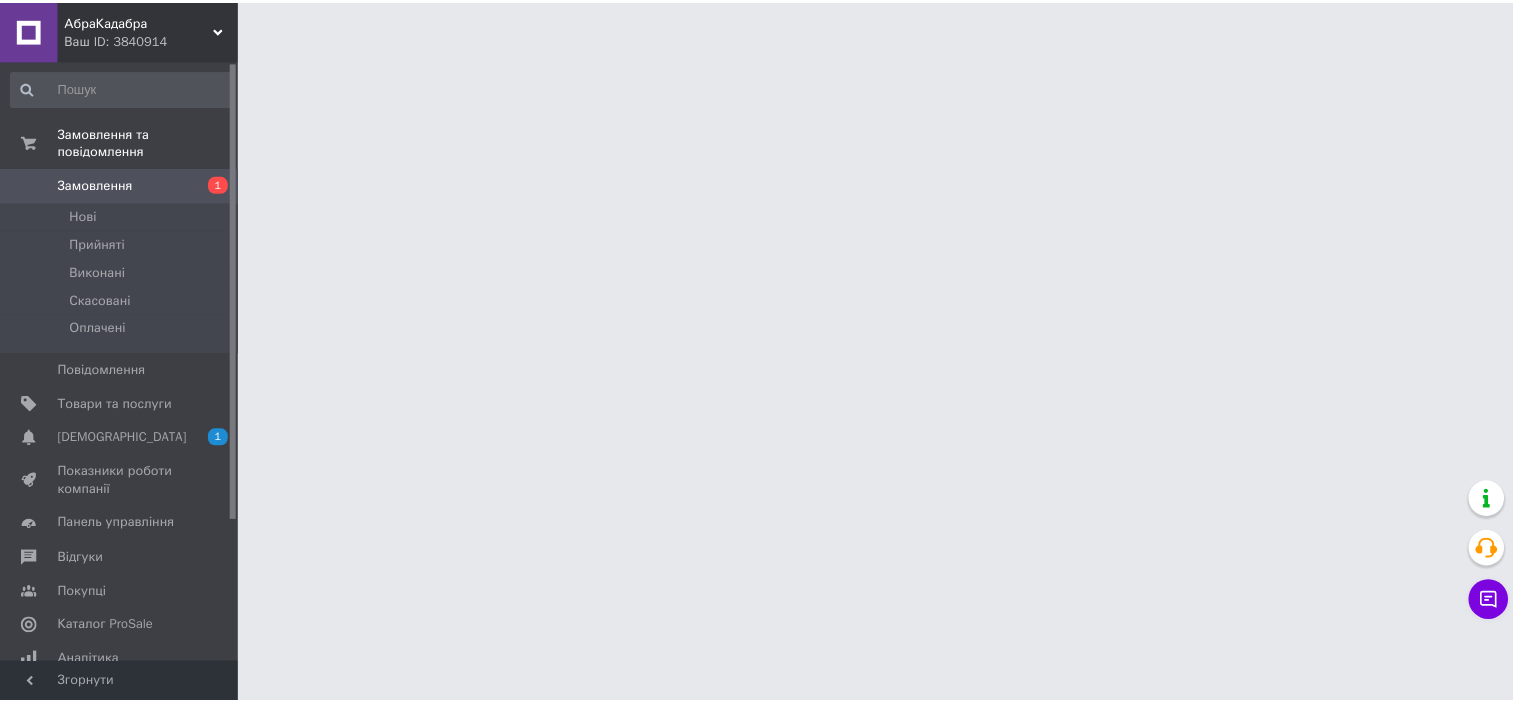 scroll, scrollTop: 0, scrollLeft: 0, axis: both 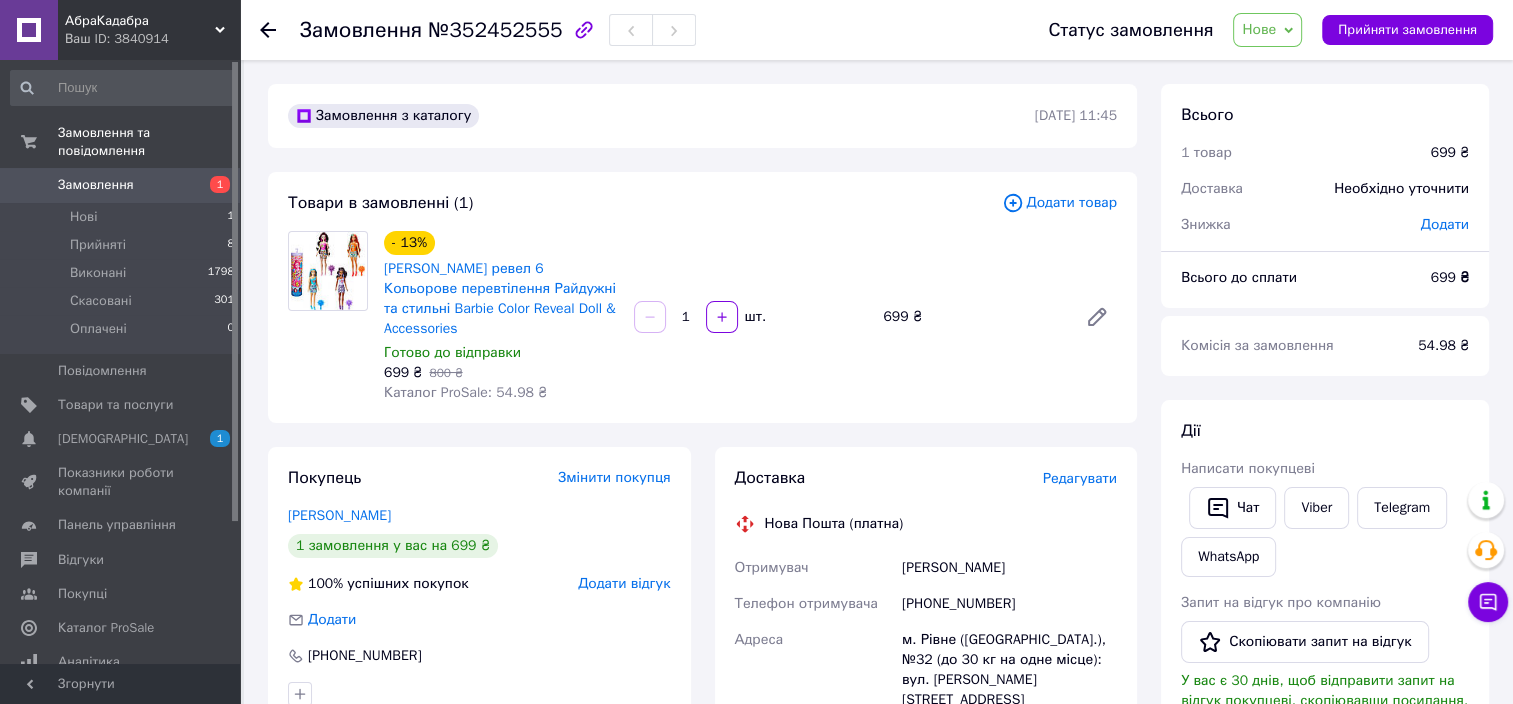 click on "Нове" at bounding box center (1259, 29) 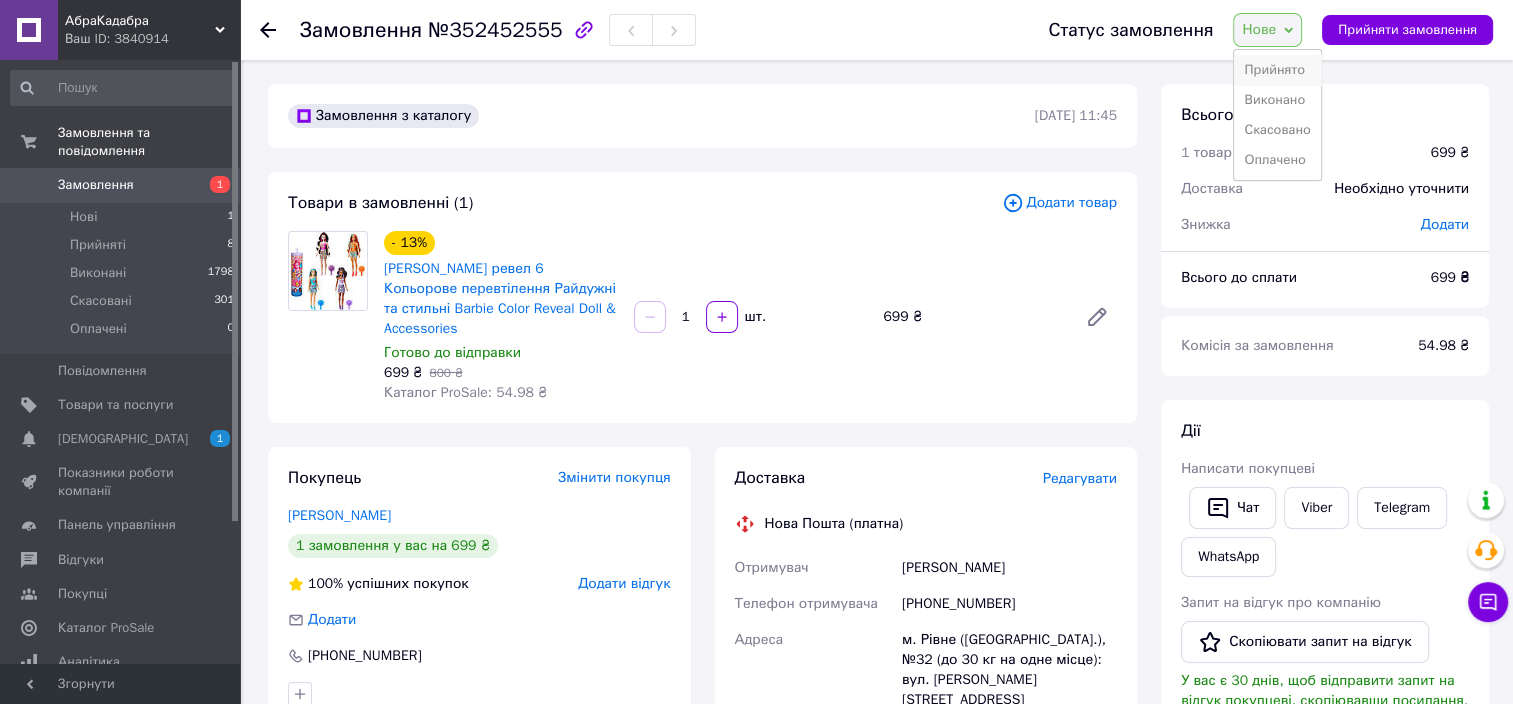 click on "Прийнято" at bounding box center (1277, 70) 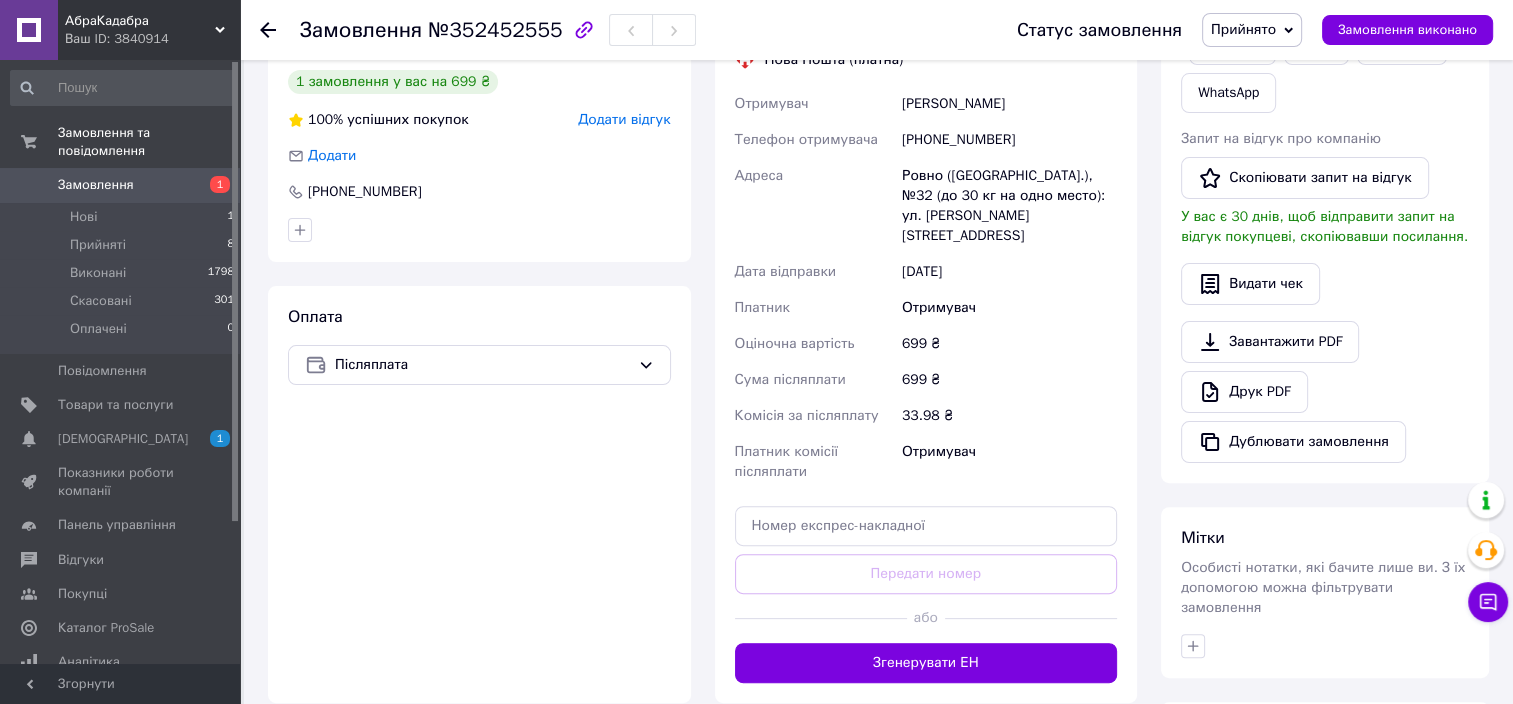 scroll, scrollTop: 500, scrollLeft: 0, axis: vertical 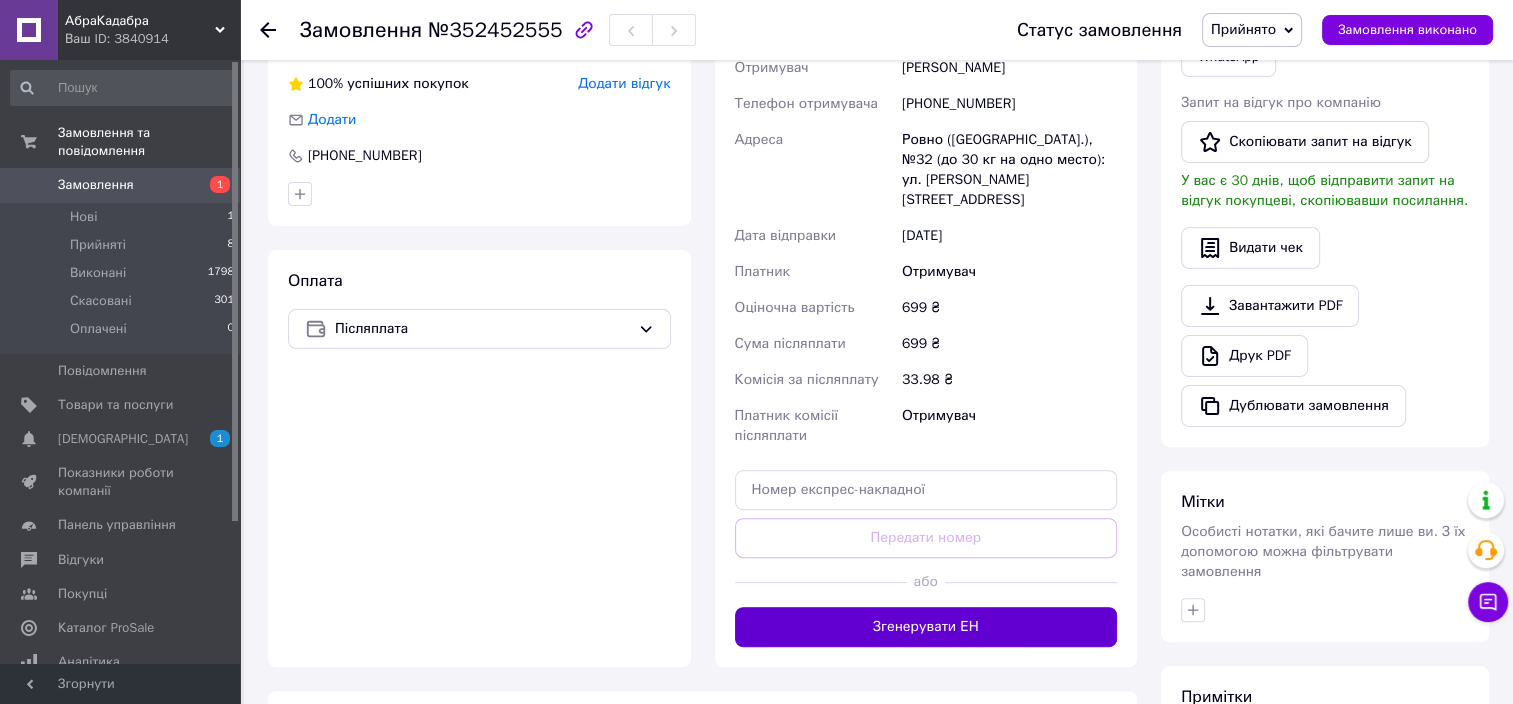 click on "Згенерувати ЕН" at bounding box center (926, 627) 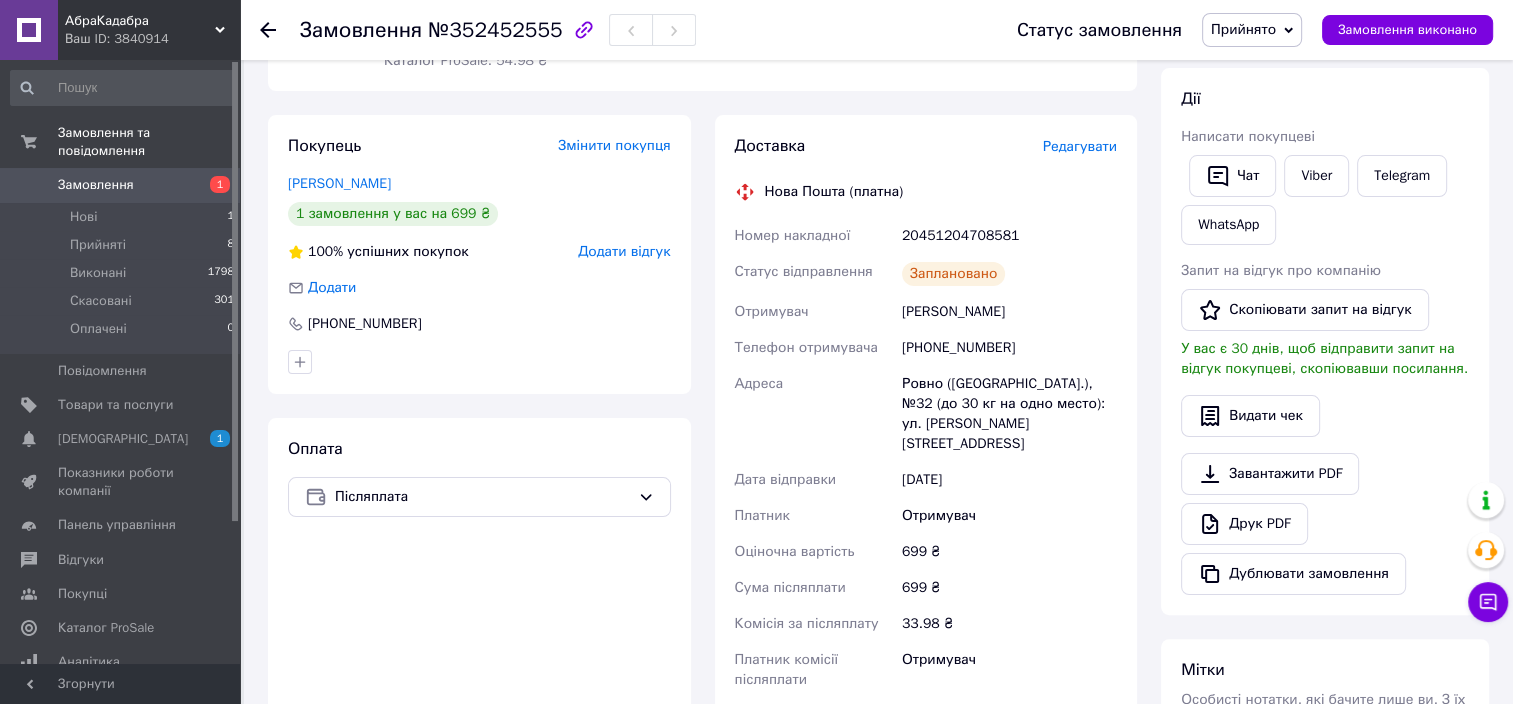 scroll, scrollTop: 300, scrollLeft: 0, axis: vertical 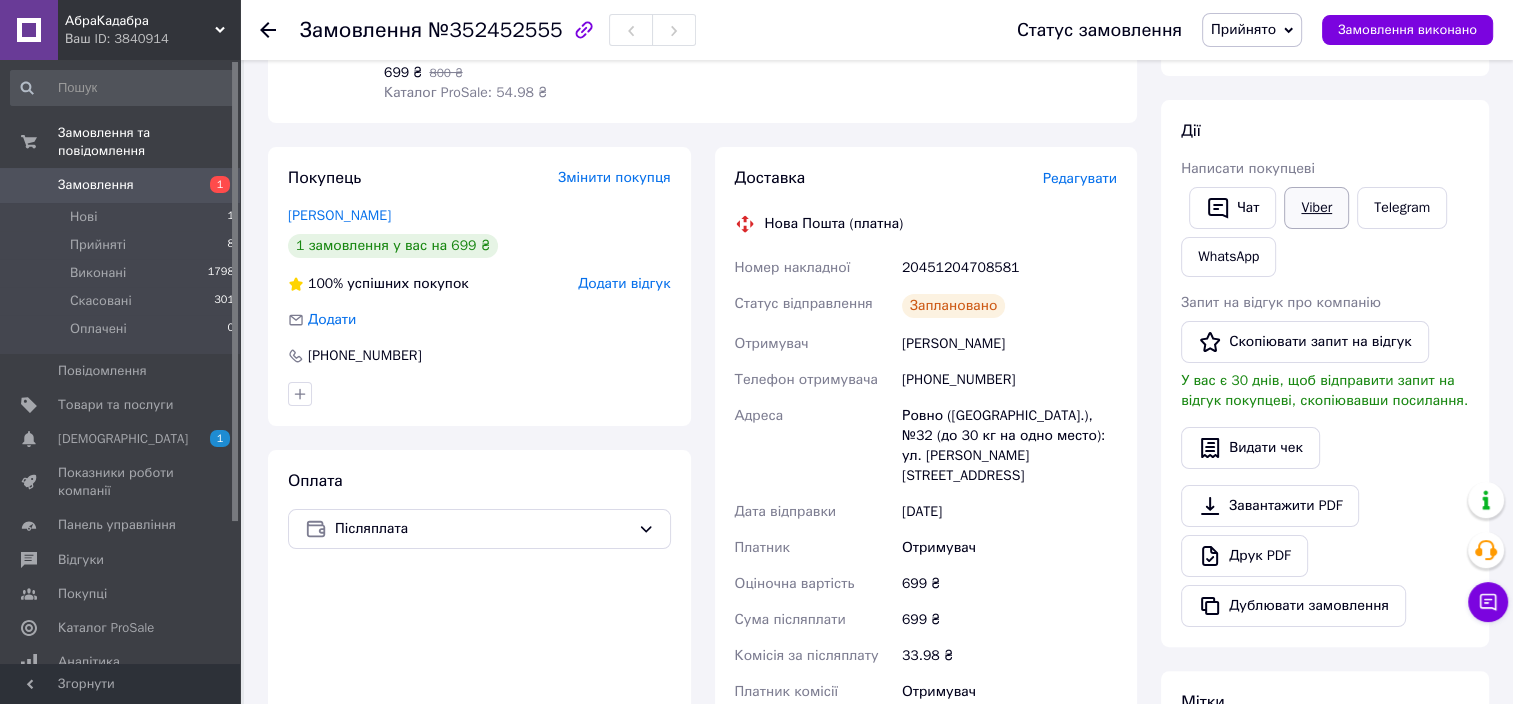 click on "Viber" at bounding box center [1316, 208] 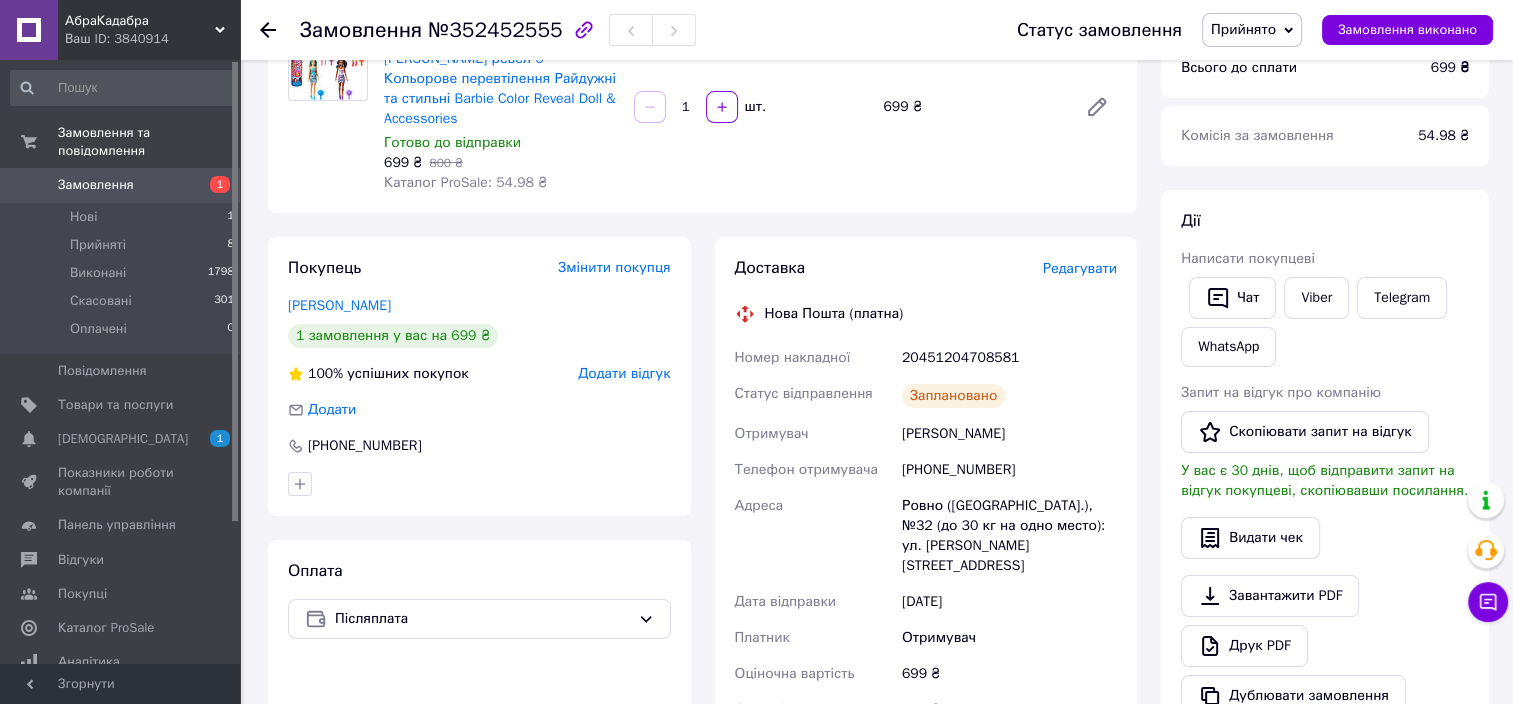 scroll, scrollTop: 0, scrollLeft: 0, axis: both 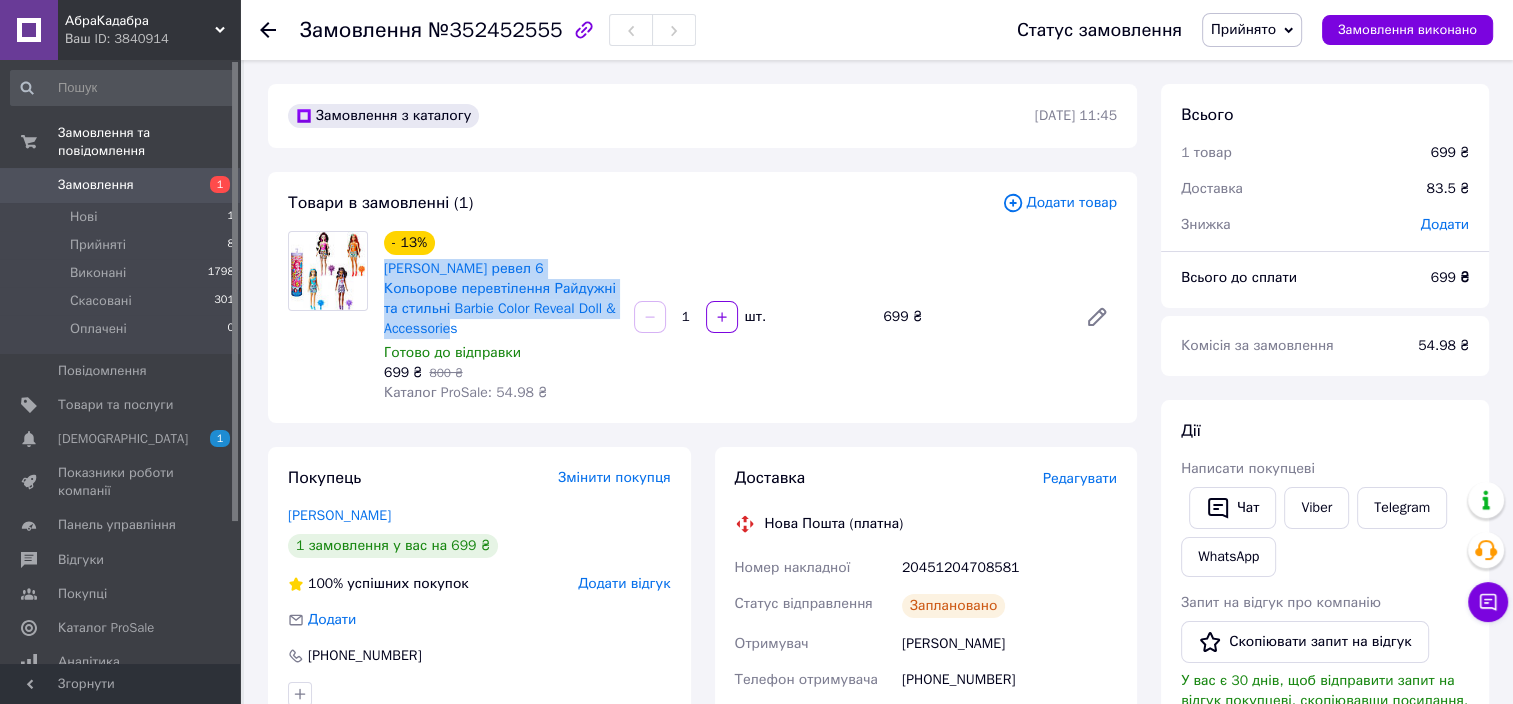 drag, startPoint x: 380, startPoint y: 268, endPoint x: 459, endPoint y: 330, distance: 100.4241 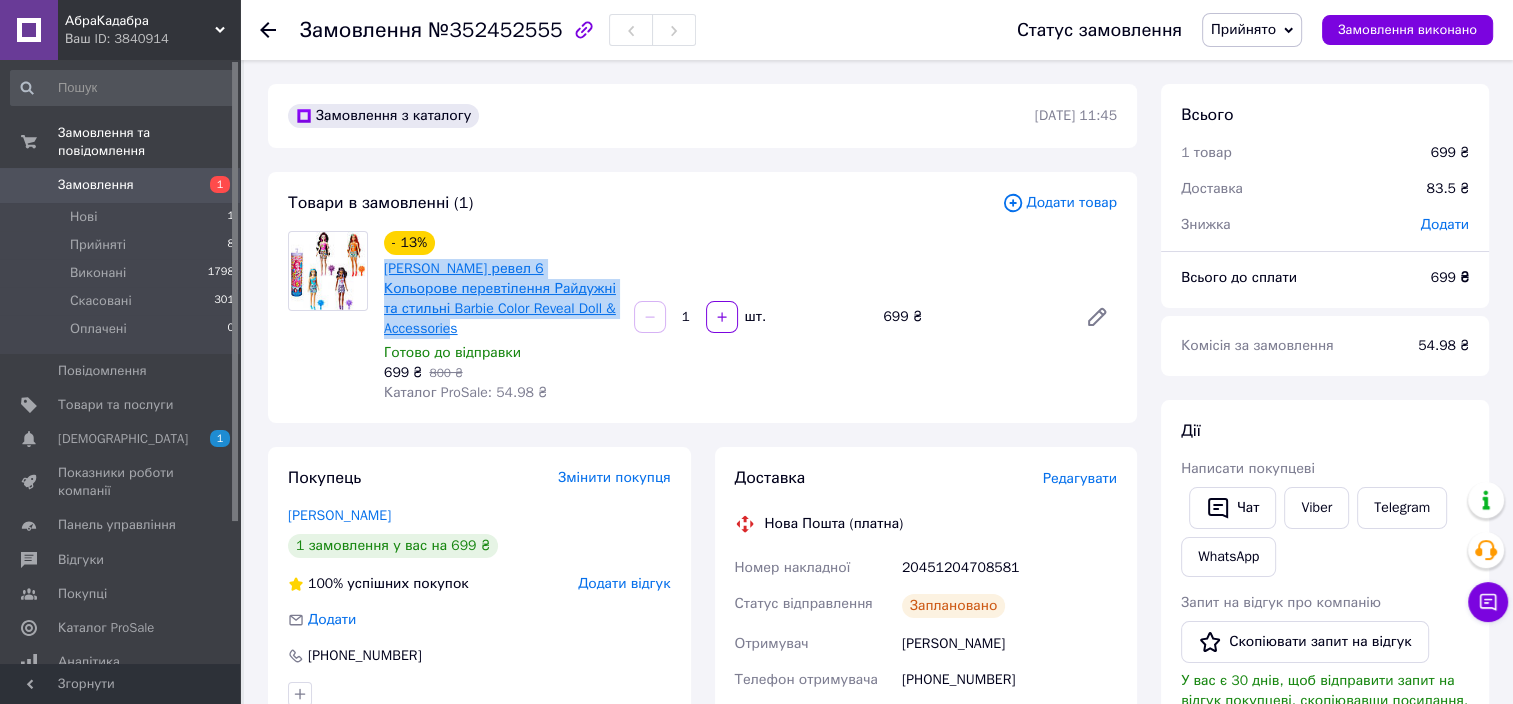 drag, startPoint x: 459, startPoint y: 330, endPoint x: 437, endPoint y: 320, distance: 24.166092 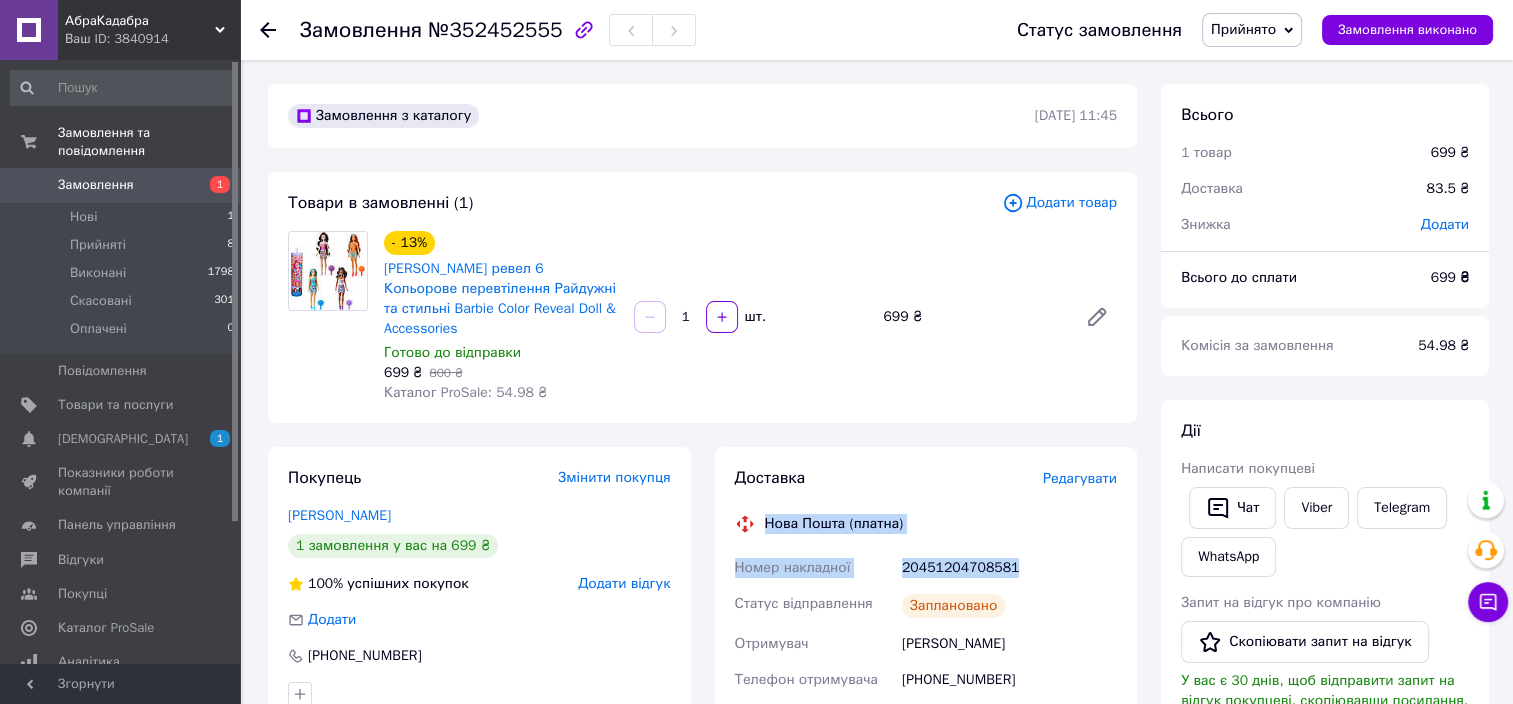 drag, startPoint x: 1010, startPoint y: 567, endPoint x: 768, endPoint y: 523, distance: 245.96748 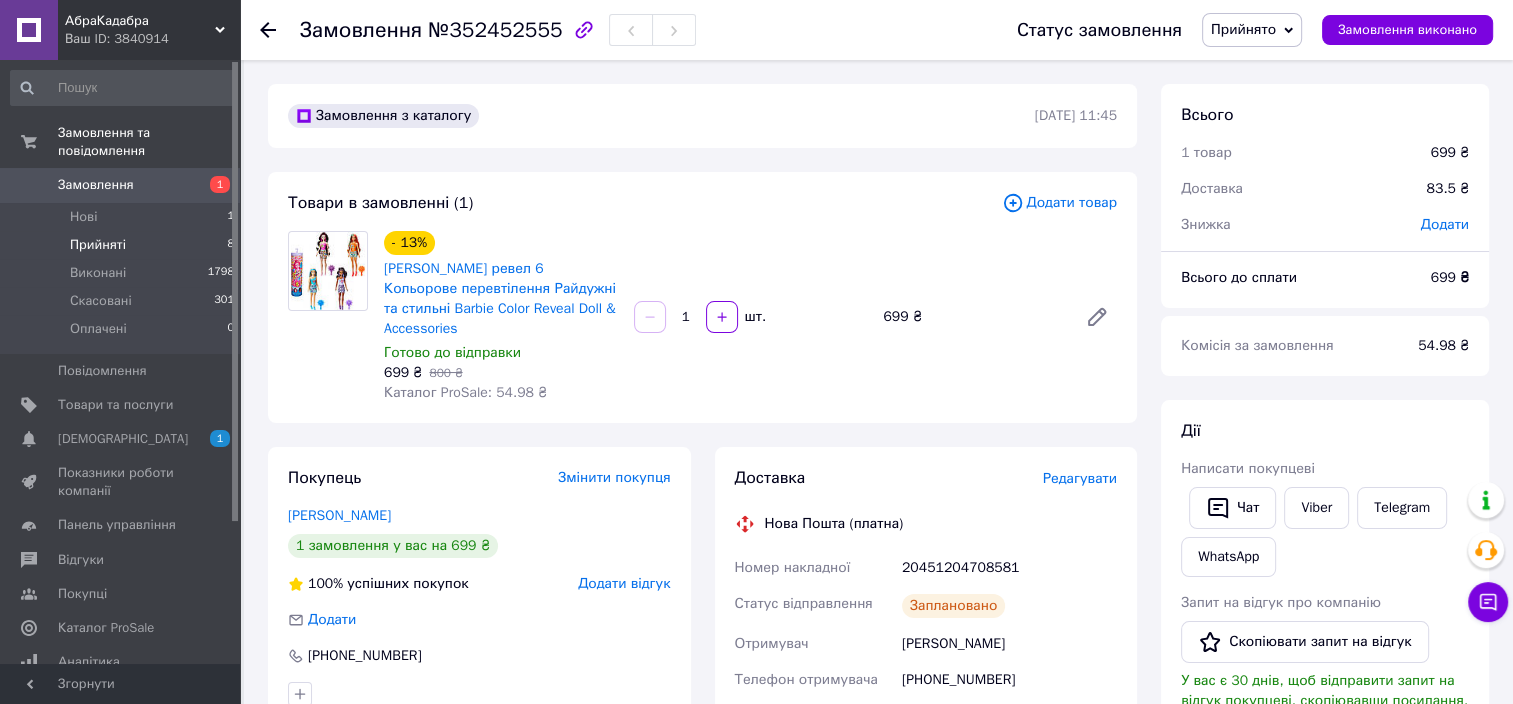 click on "Прийняті 8" at bounding box center (123, 245) 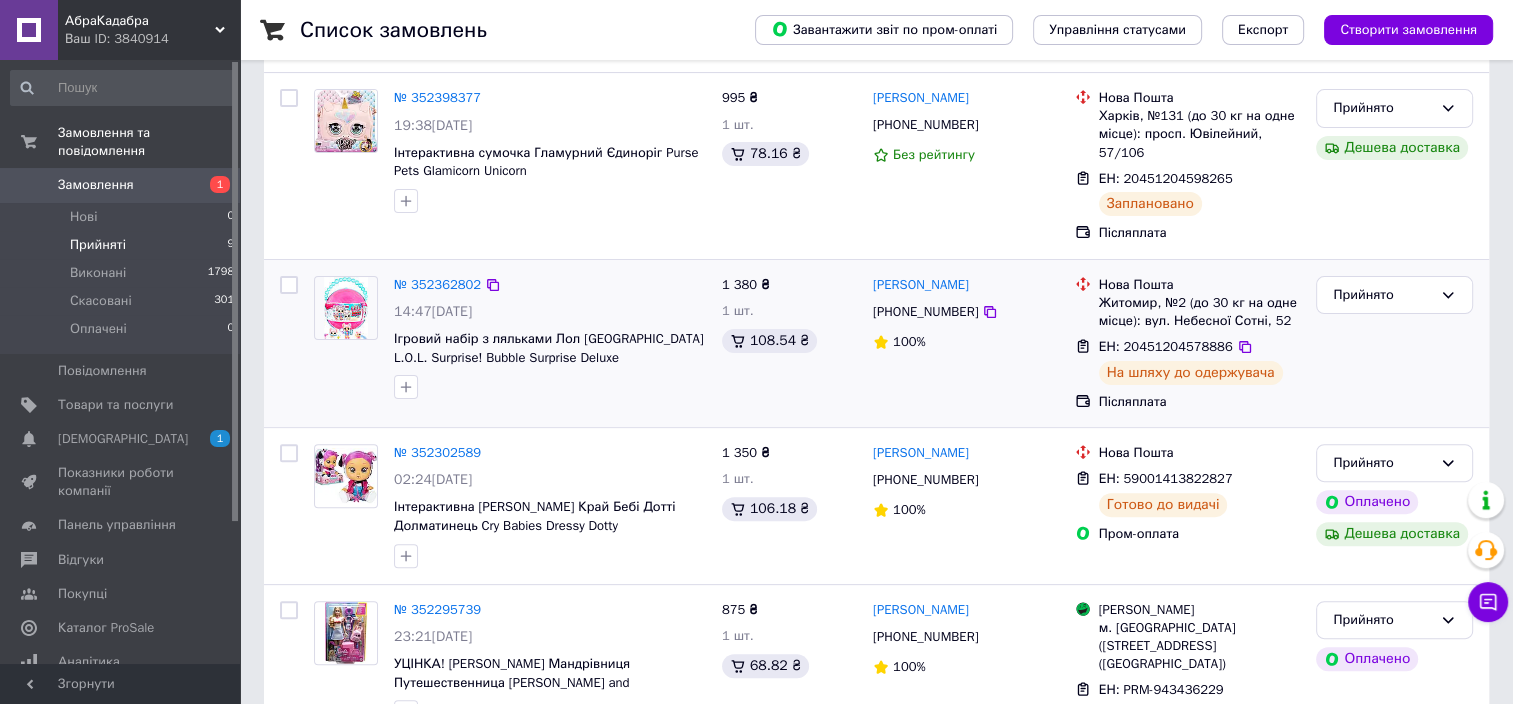 scroll, scrollTop: 652, scrollLeft: 0, axis: vertical 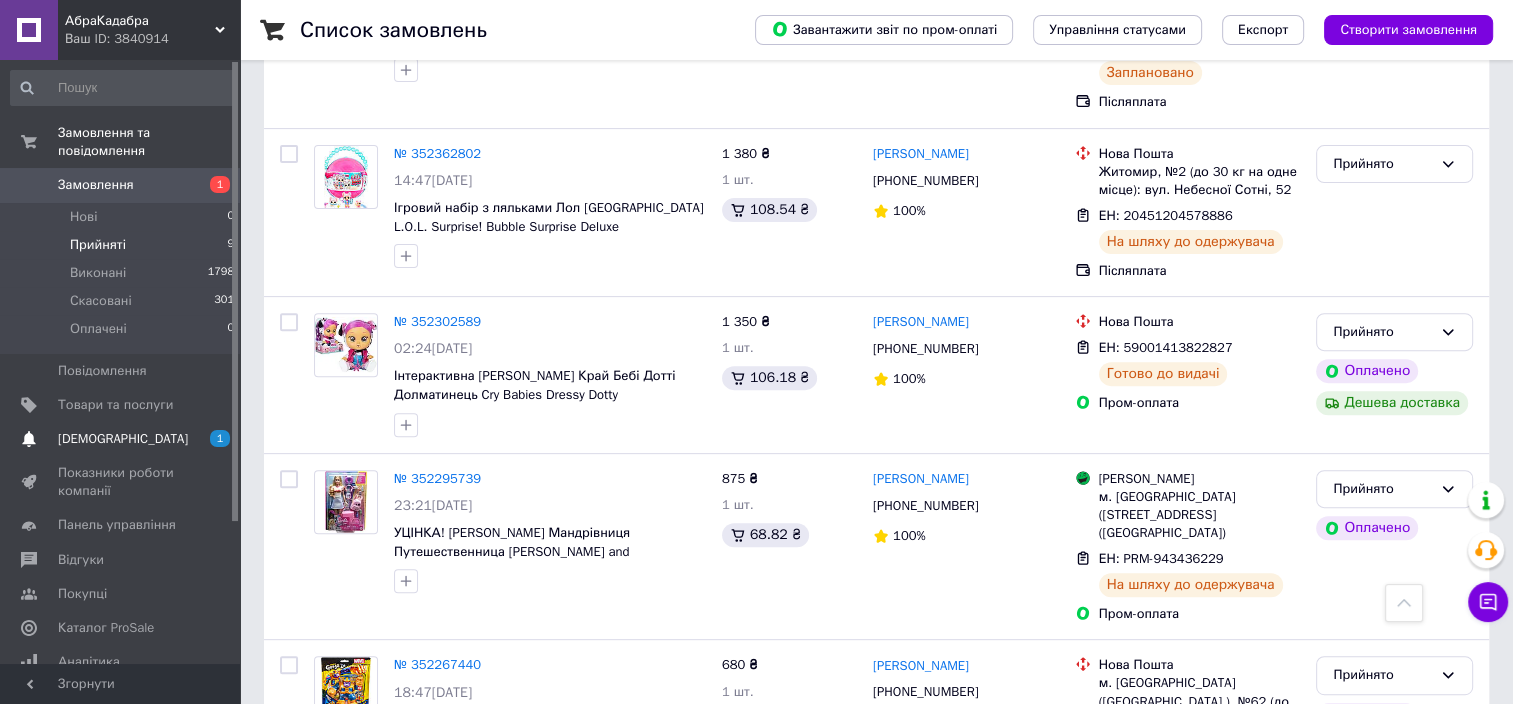 click on "[DEMOGRAPHIC_DATA]" at bounding box center [123, 439] 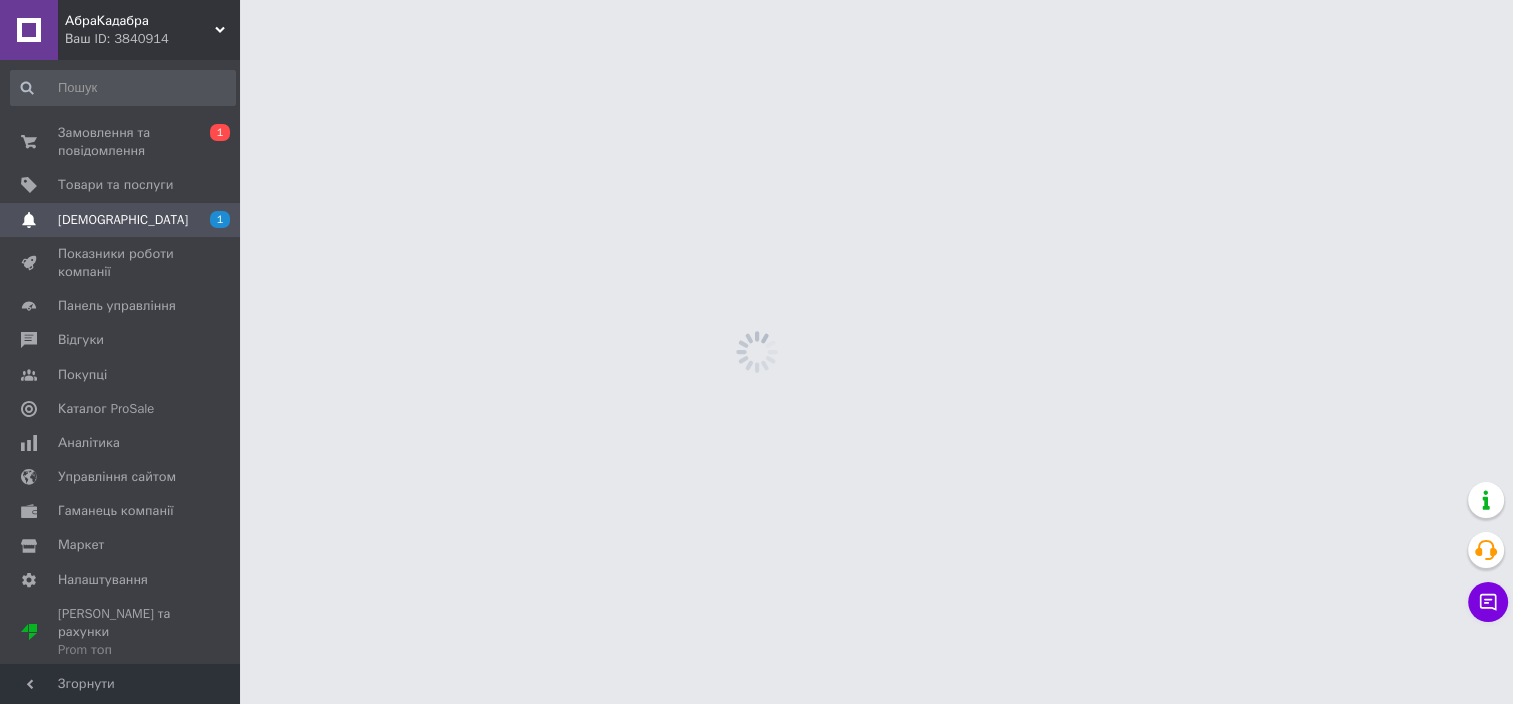 scroll, scrollTop: 0, scrollLeft: 0, axis: both 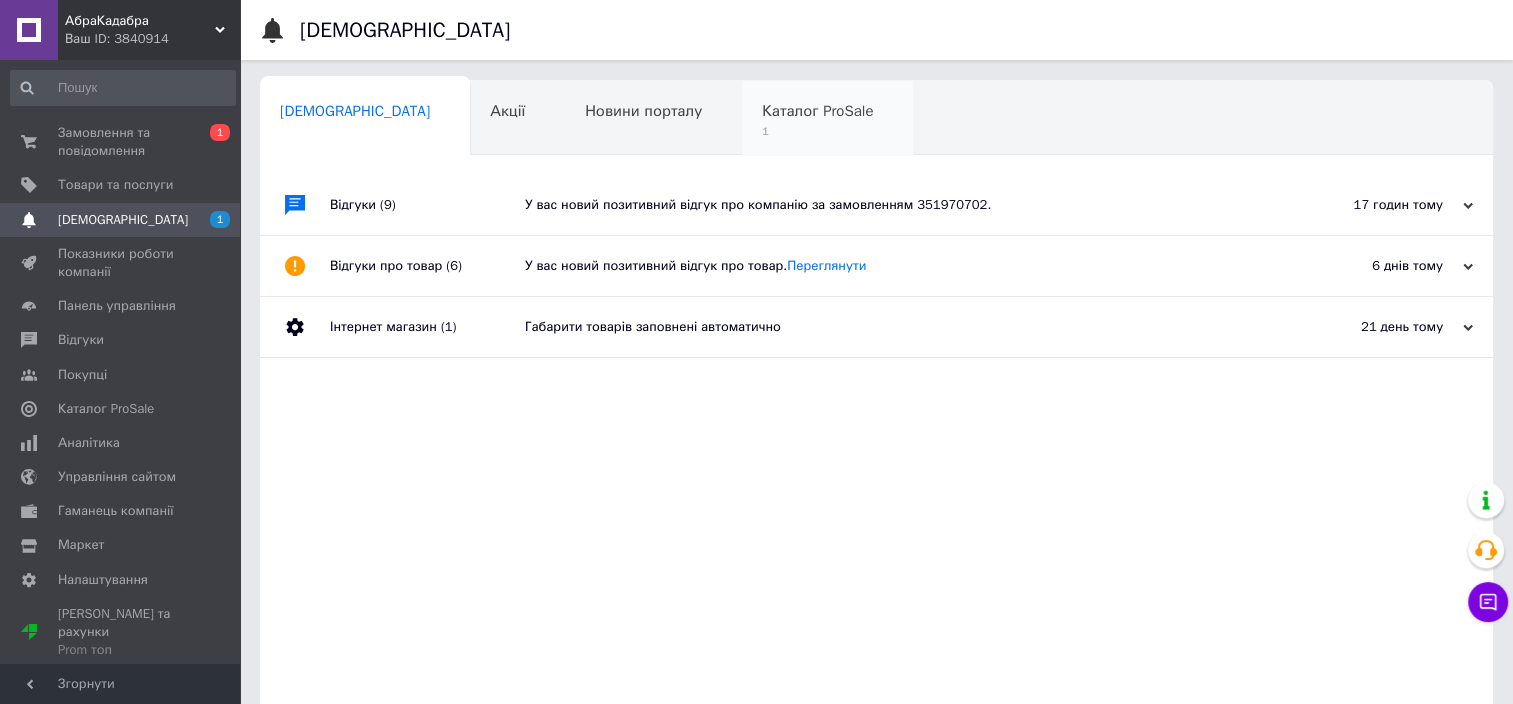 click on "1" at bounding box center (817, 131) 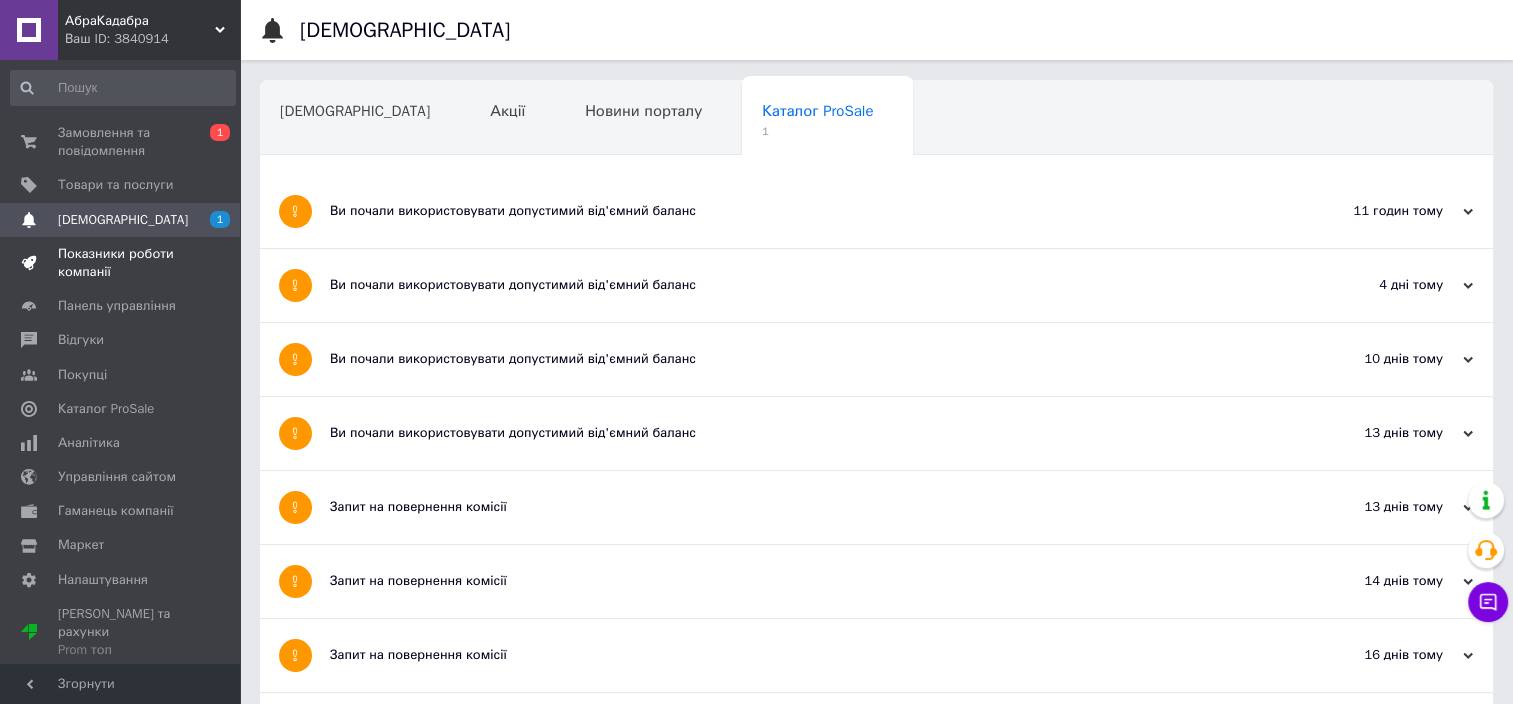 click on "Показники роботи компанії" at bounding box center (121, 263) 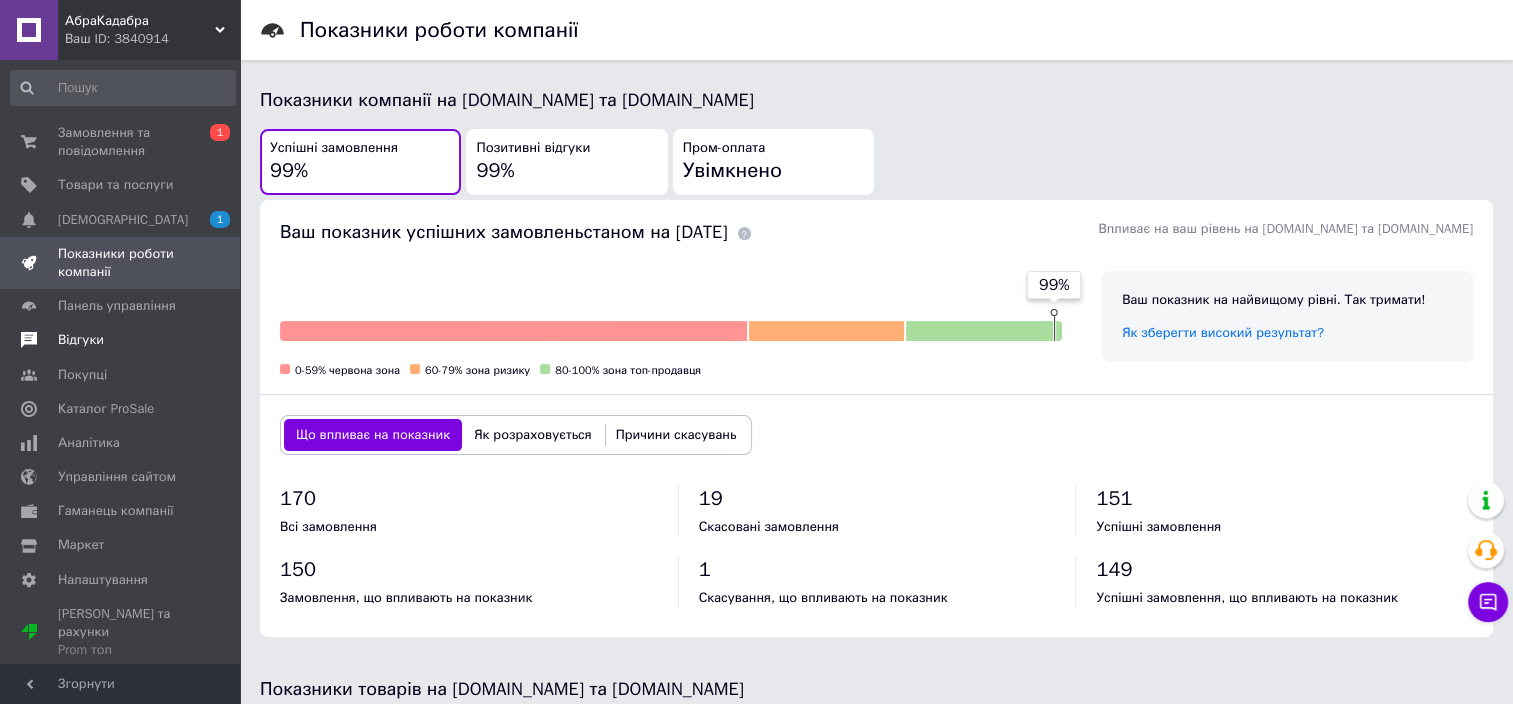 scroll, scrollTop: 300, scrollLeft: 0, axis: vertical 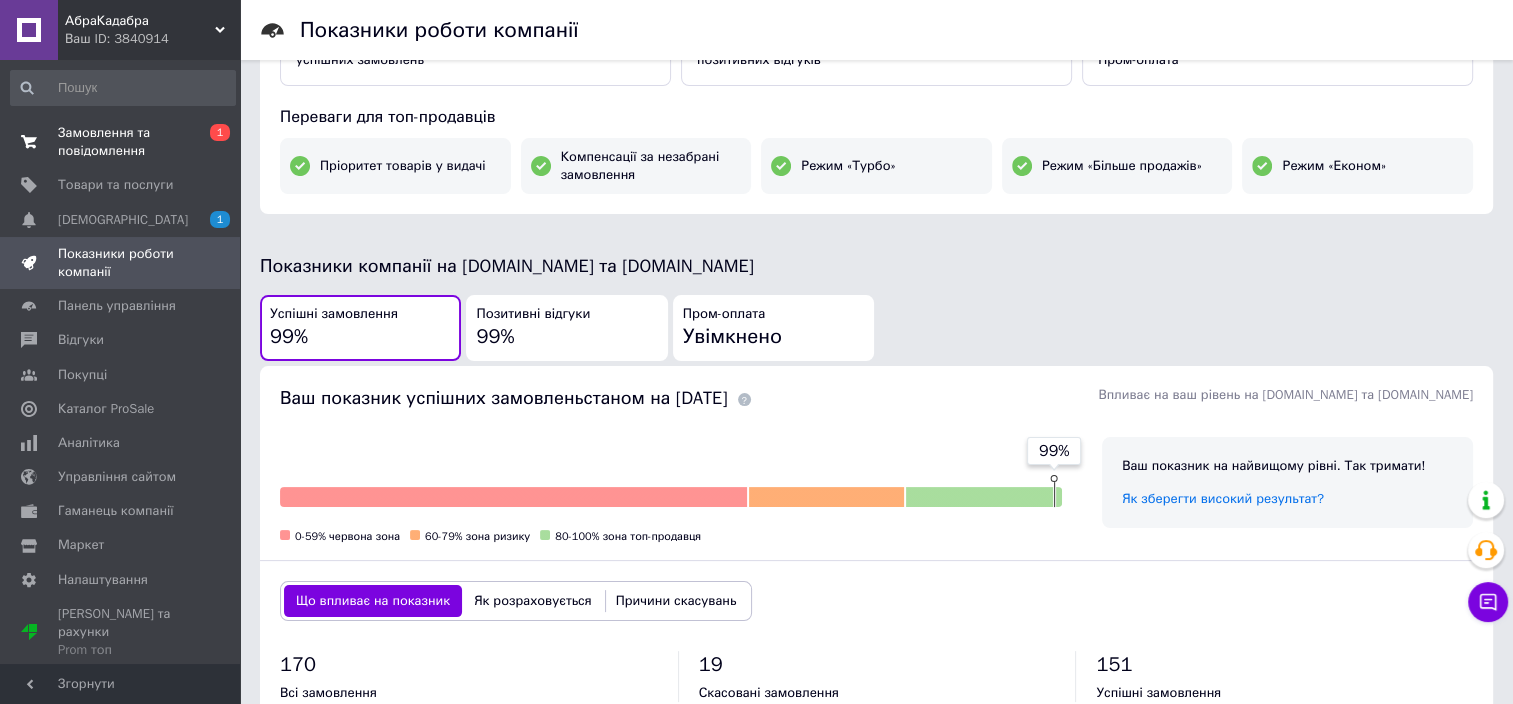click on "Замовлення та повідомлення" at bounding box center [121, 142] 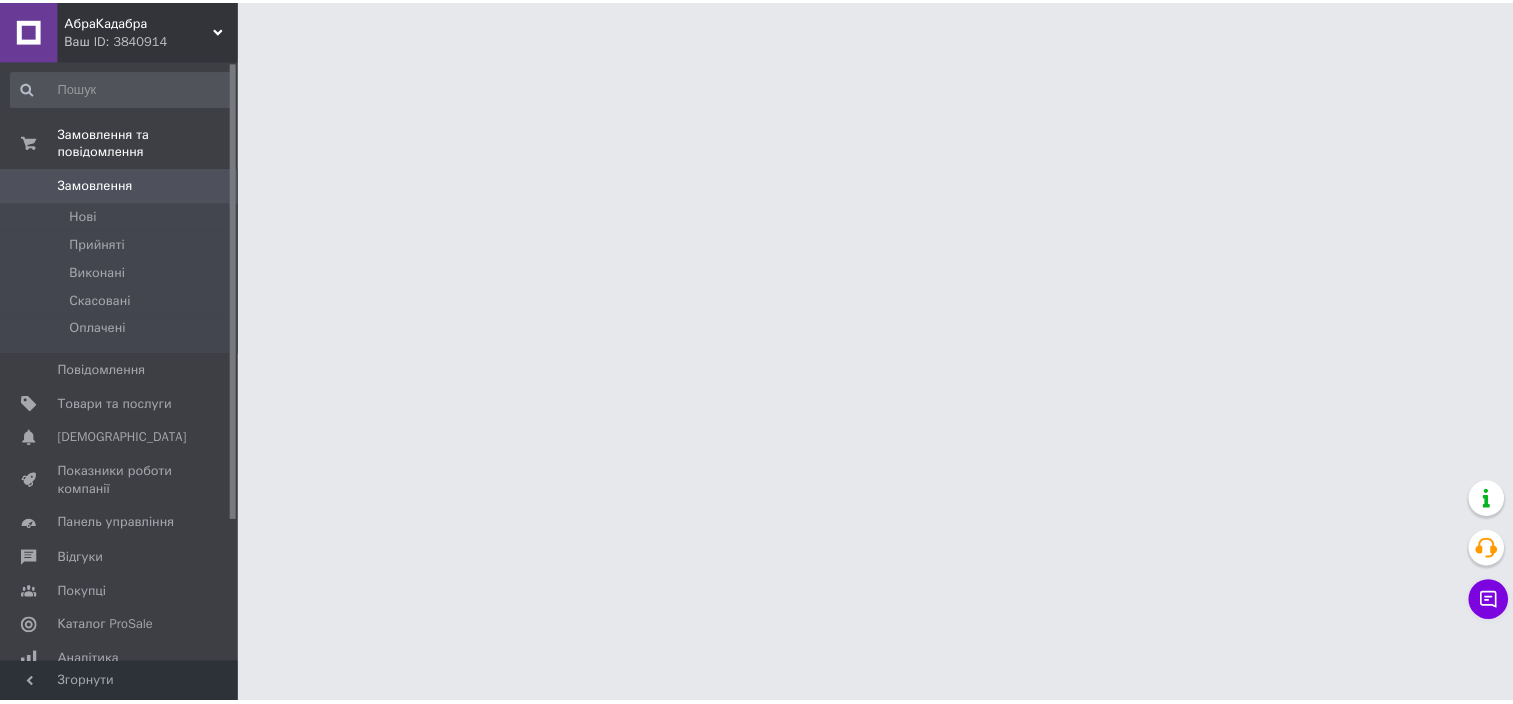scroll, scrollTop: 0, scrollLeft: 0, axis: both 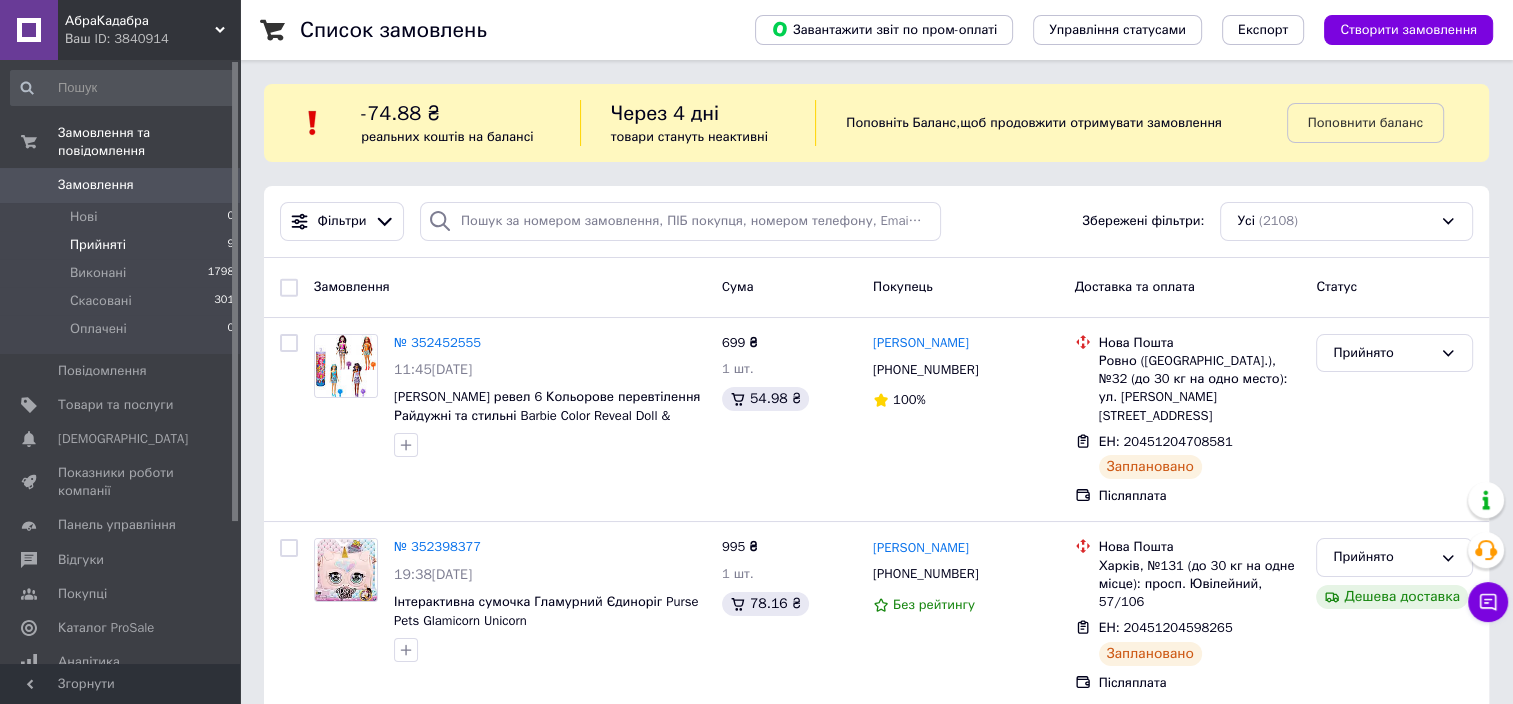 click on "Прийняті" at bounding box center (98, 245) 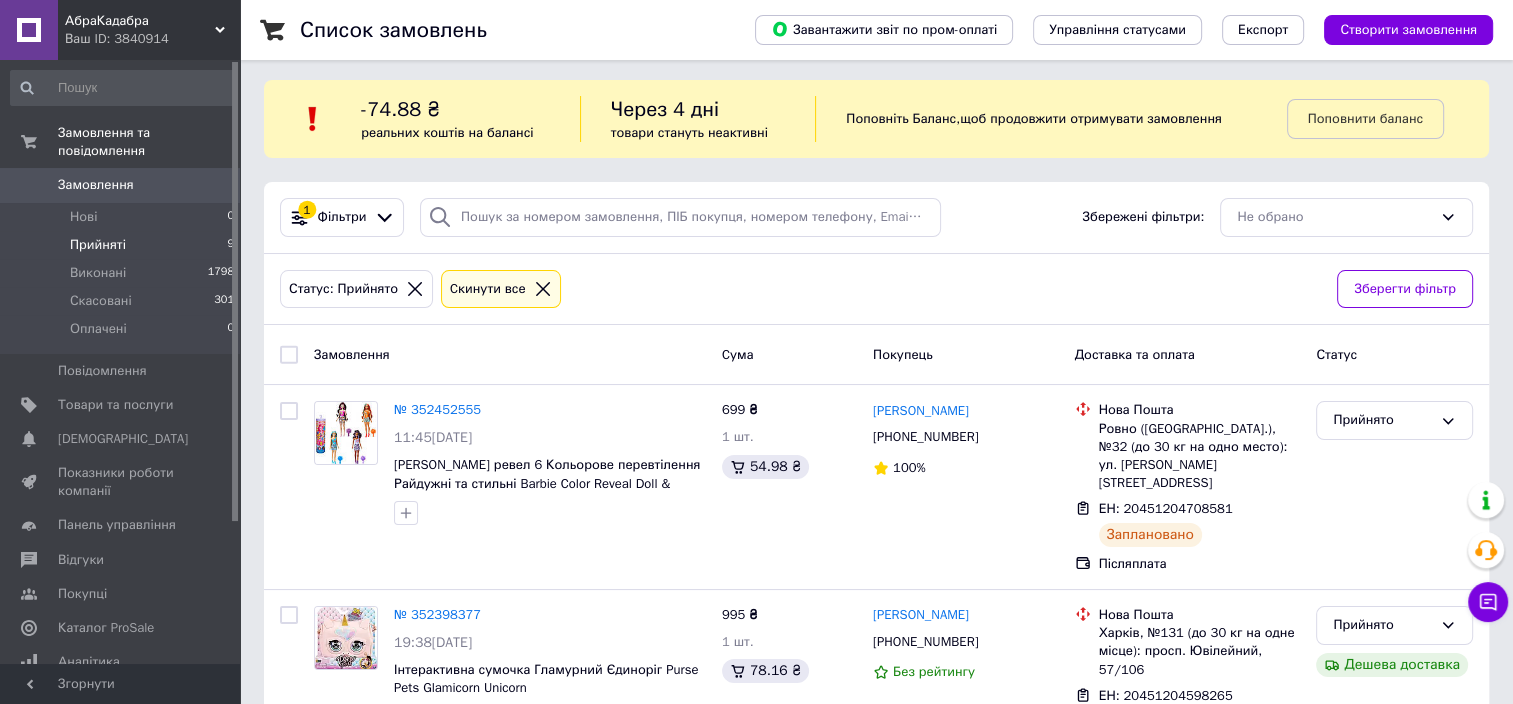 scroll, scrollTop: 0, scrollLeft: 0, axis: both 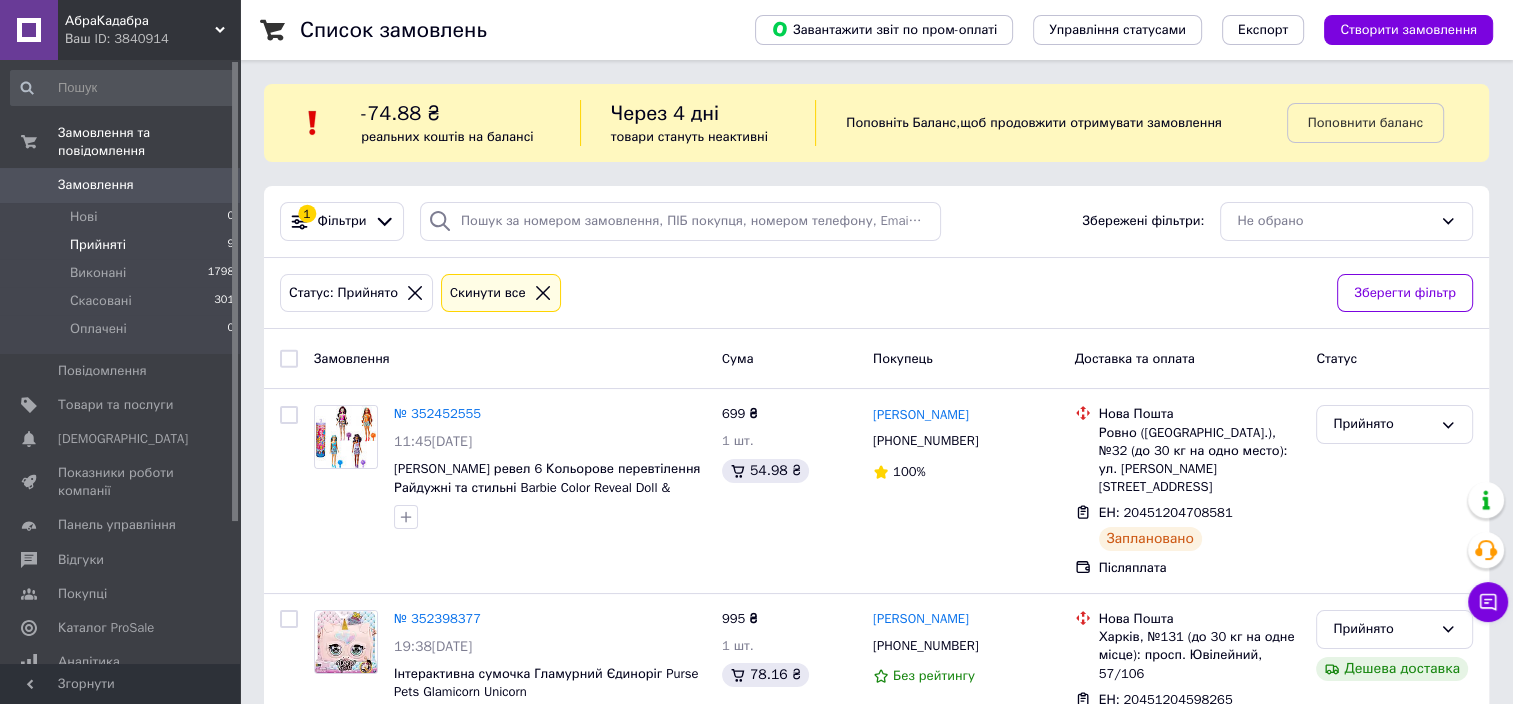 click on "Ваш ID: 3840914" at bounding box center [152, 39] 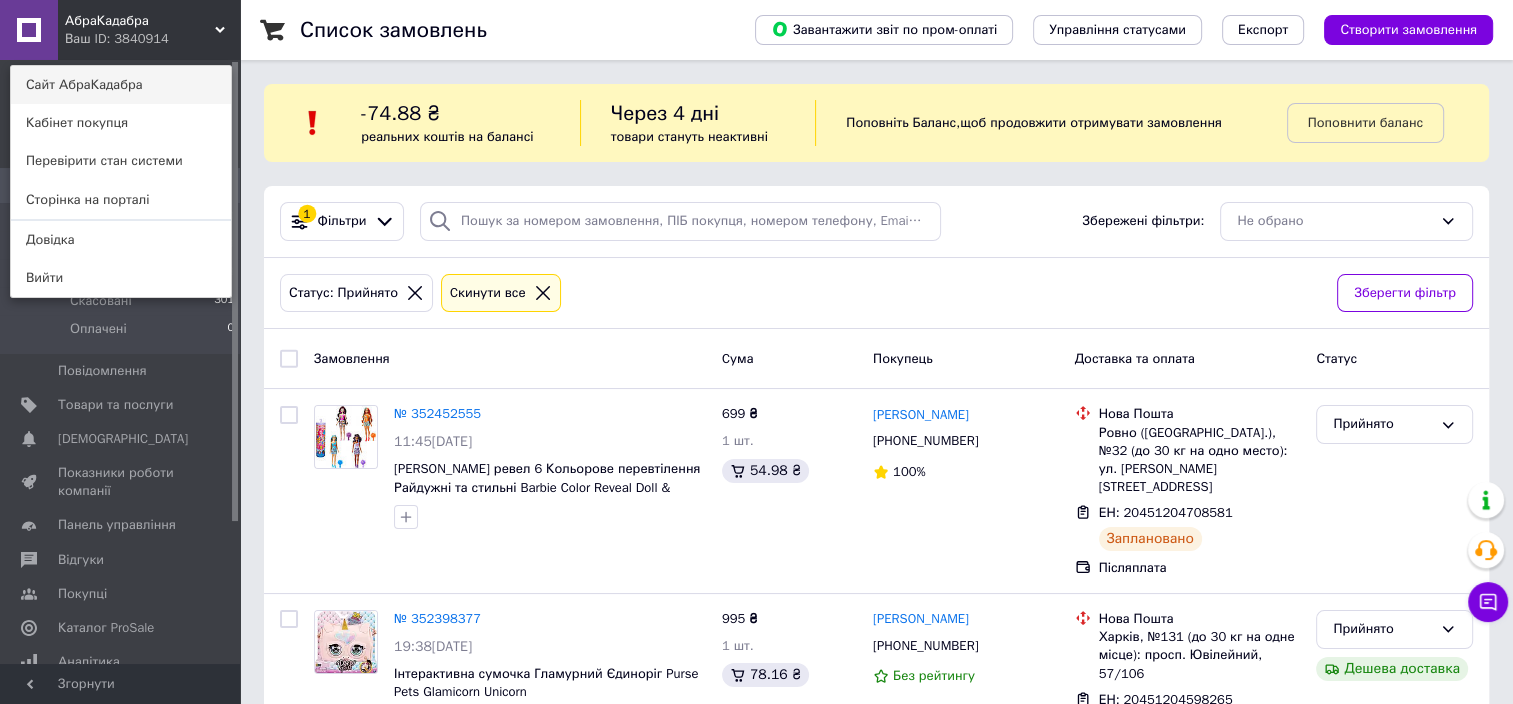 click on "Сайт АбраКадабра" at bounding box center [121, 85] 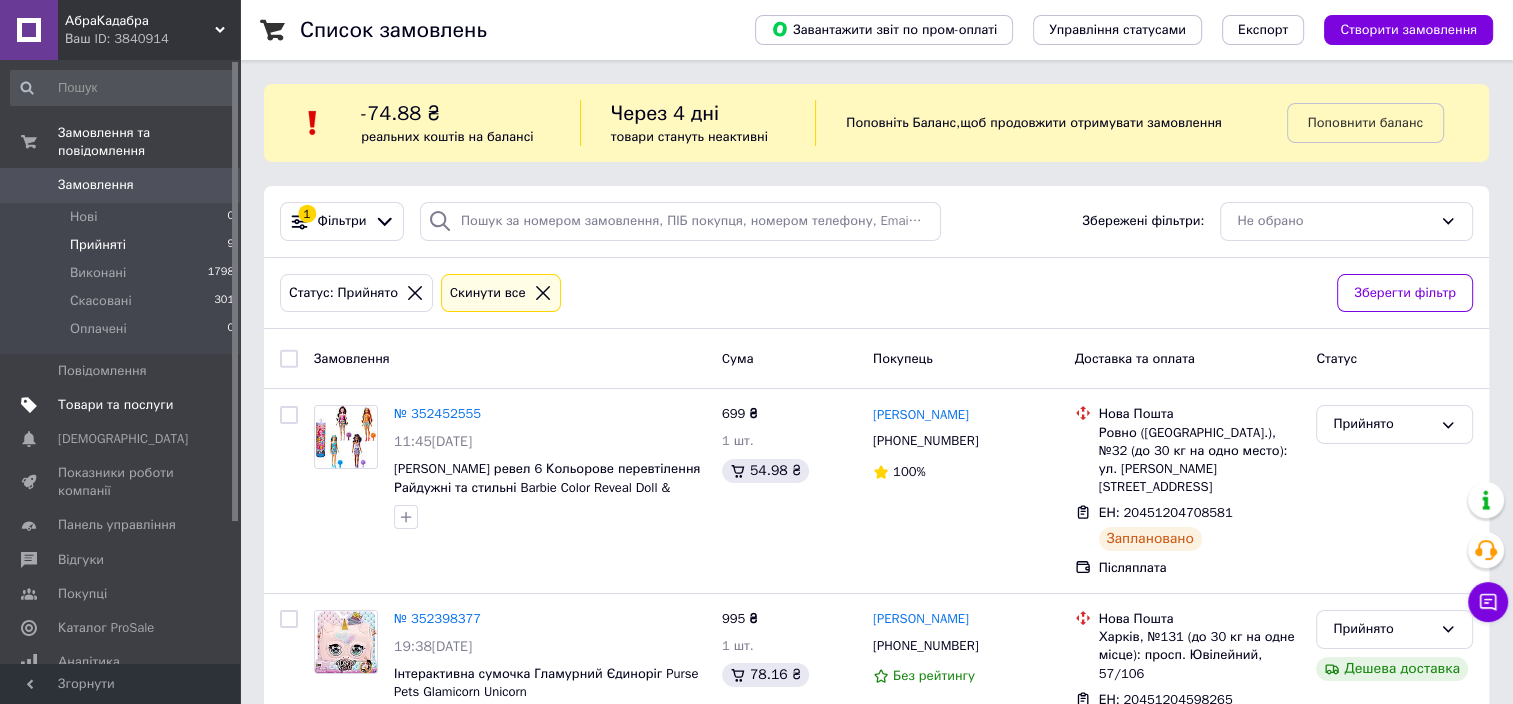 click on "Товари та послуги" at bounding box center (115, 405) 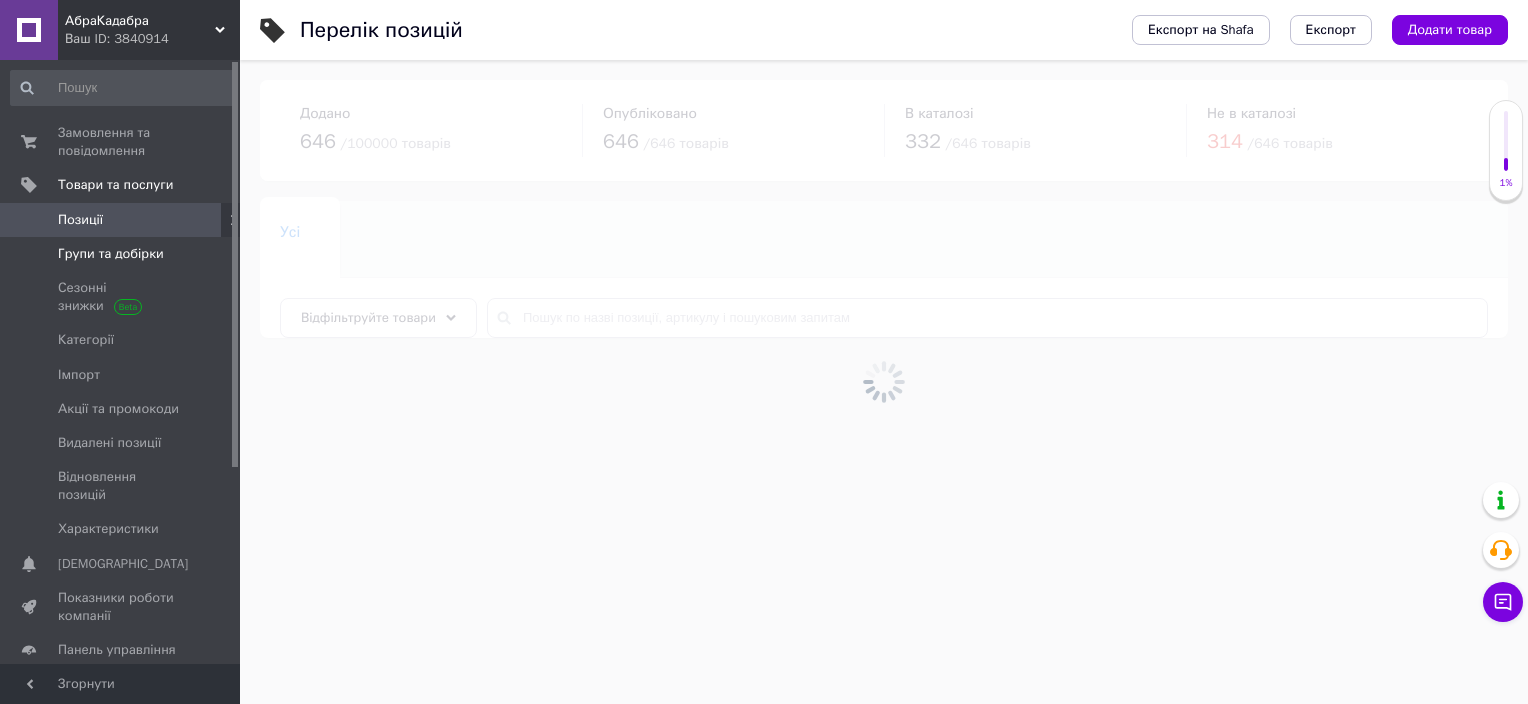 click on "Групи та добірки" at bounding box center [111, 254] 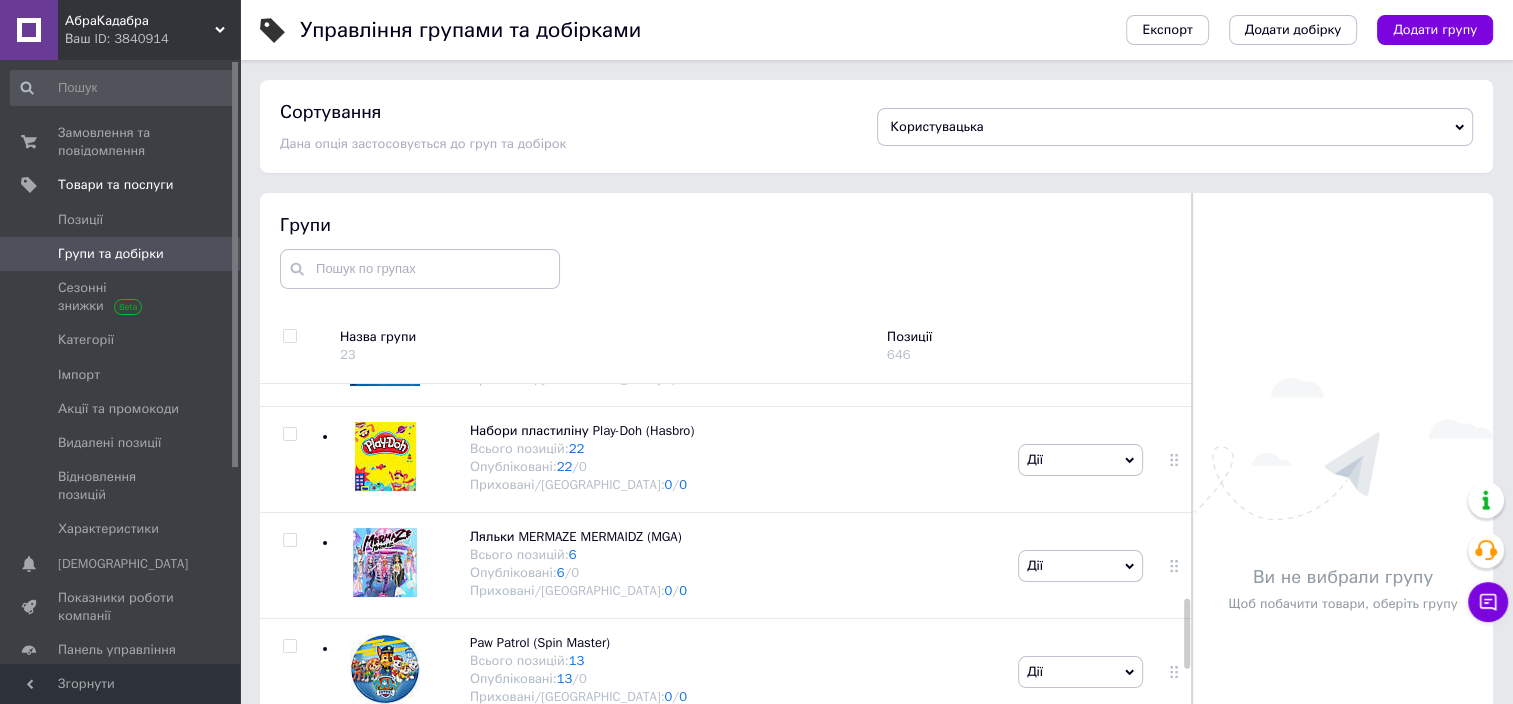 scroll, scrollTop: 1214, scrollLeft: 0, axis: vertical 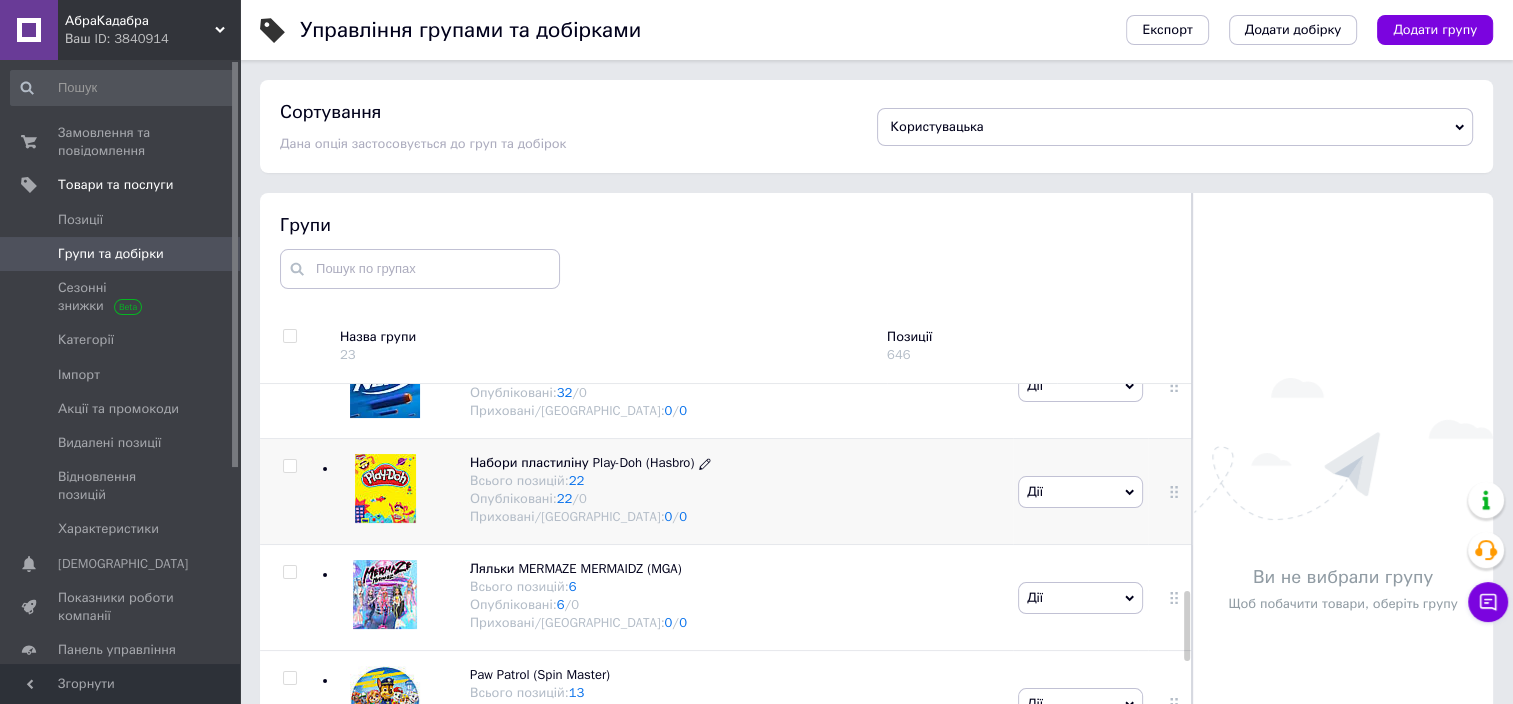 click on "Приховані/Видалені:  0  /  0" at bounding box center (590, 517) 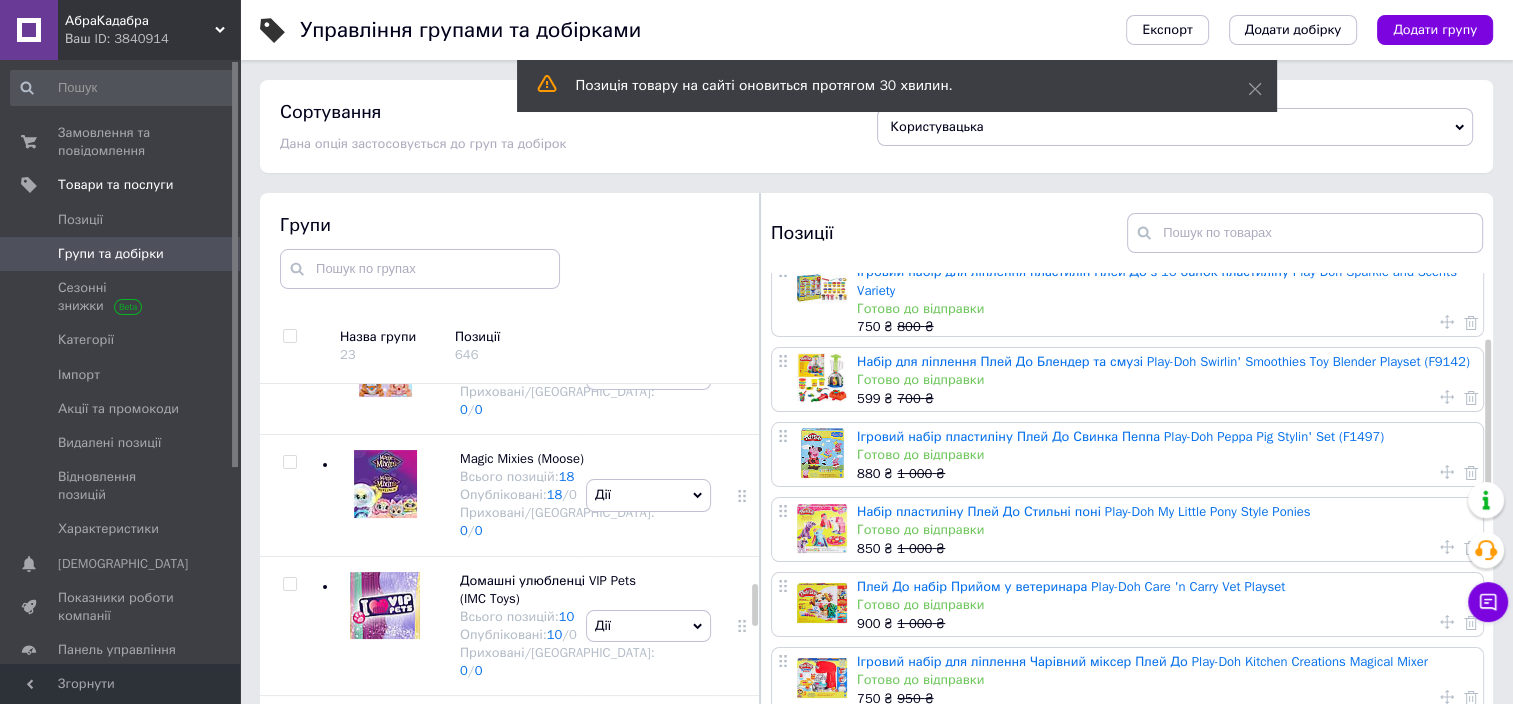 scroll, scrollTop: 200, scrollLeft: 0, axis: vertical 